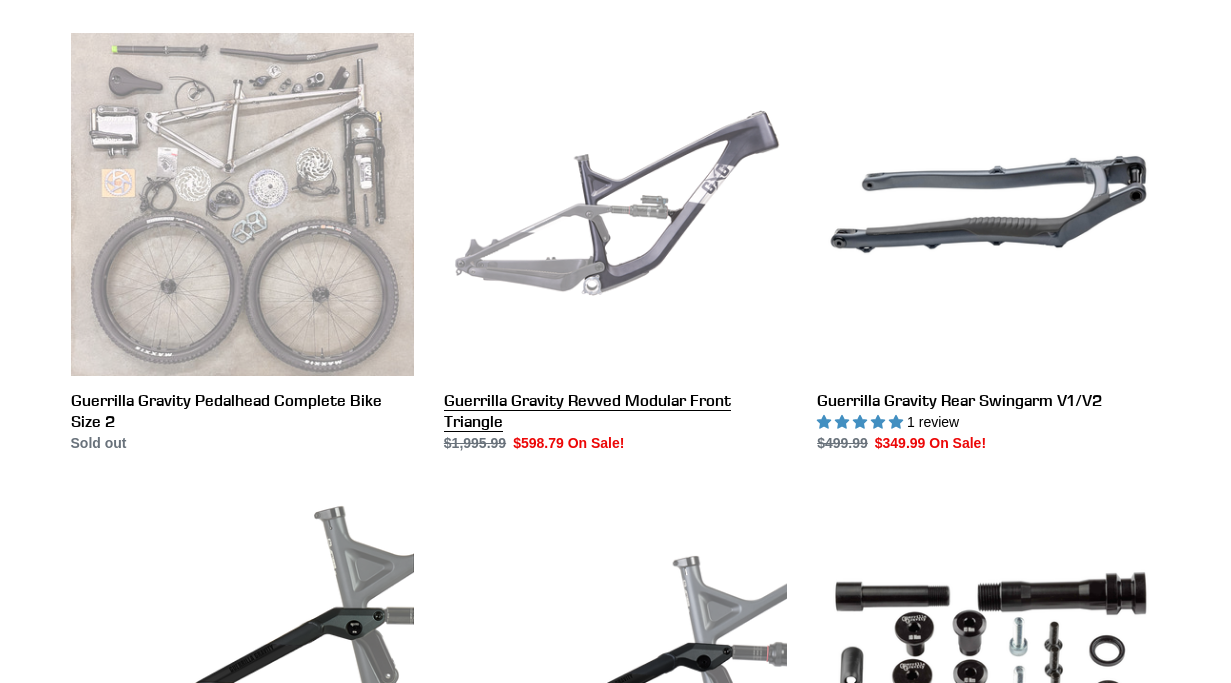 scroll, scrollTop: 563, scrollLeft: 0, axis: vertical 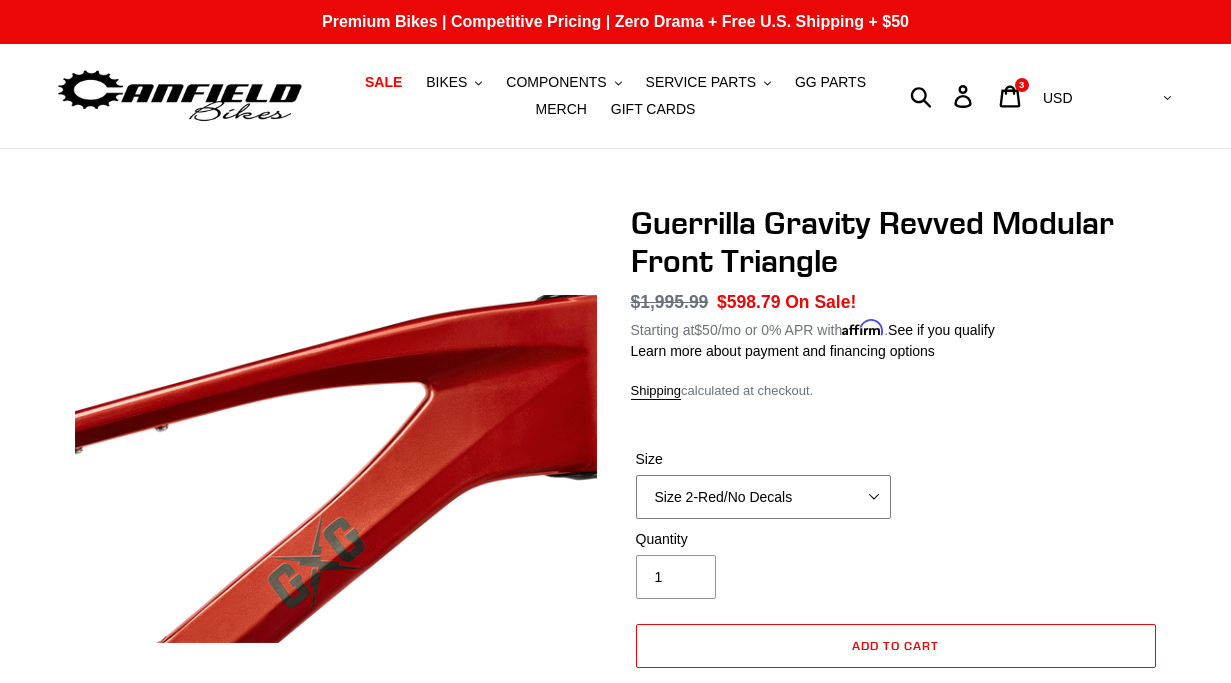 click on "Size 2-Gloss Black/No Decals
Size 2-Black/Red Decals
Size 2-Black/Silver Decals
Size 2-Black/Black Decals
Size 2-Red/No Decals
Size 2-Gray/No Decals
Size 2-LTD Blue/No Decals
Size 2-Flat Black/No Decals
Size 3-Black/No Decals
Size 3-Black/Gold Decals
Size 3-Red/No Decals
Size 3-Red/No Silver
Size 3-Green/No Decals
Size 3-Red/With Decals" at bounding box center [763, 497] 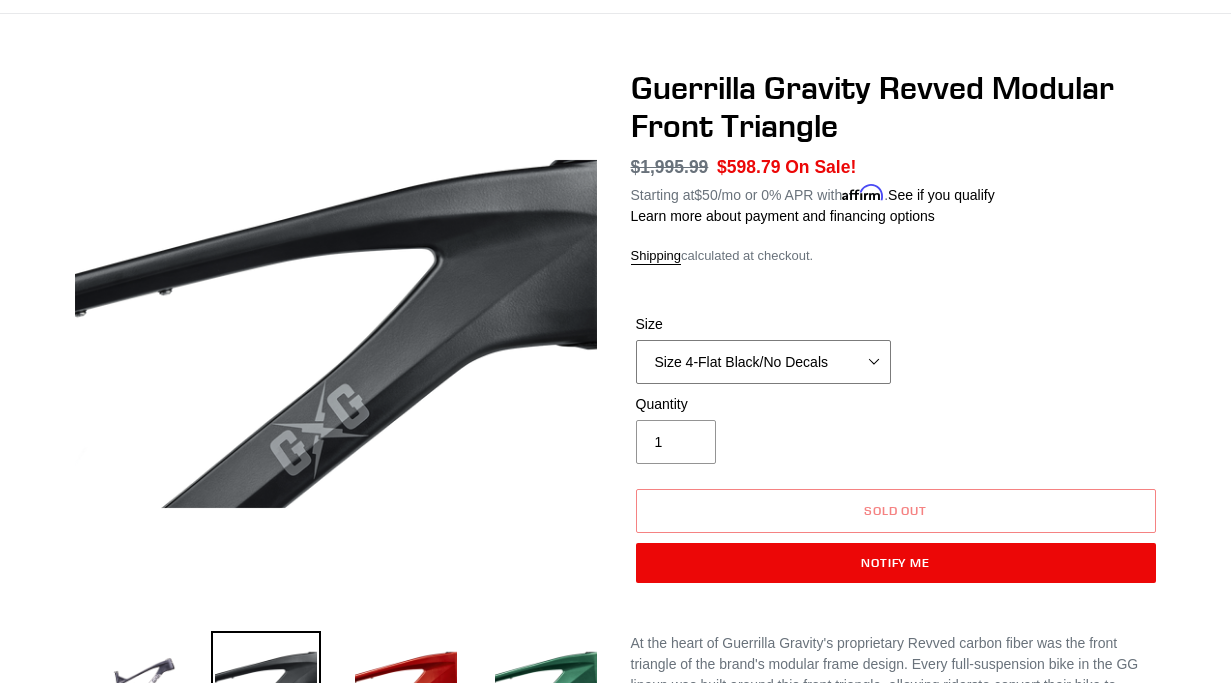 scroll, scrollTop: 136, scrollLeft: 0, axis: vertical 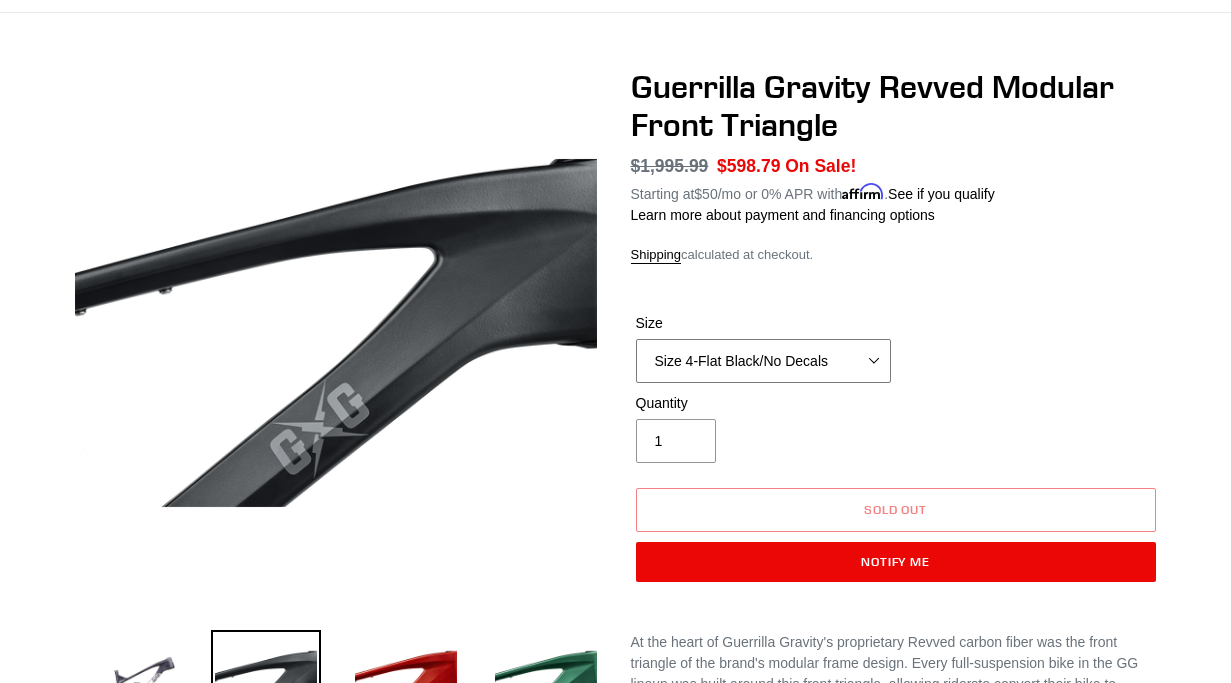 click on "Size 2-Gloss Black/No Decals
Size 2-Black/Red Decals
Size 2-Black/Silver Decals
Size 2-Black/Black Decals
Size 2-Red/No Decals
Size 2-Gray/No Decals
Size 2-LTD Blue/No Decals
Size 2-Flat Black/No Decals
Size 3-Black/No Decals
Size 3-Black/Gold Decals
Size 3-Red/No Decals
Size 3-Red/No Silver
Size 3-Green/No Decals
Size 3-Red/With Decals" at bounding box center (763, 361) 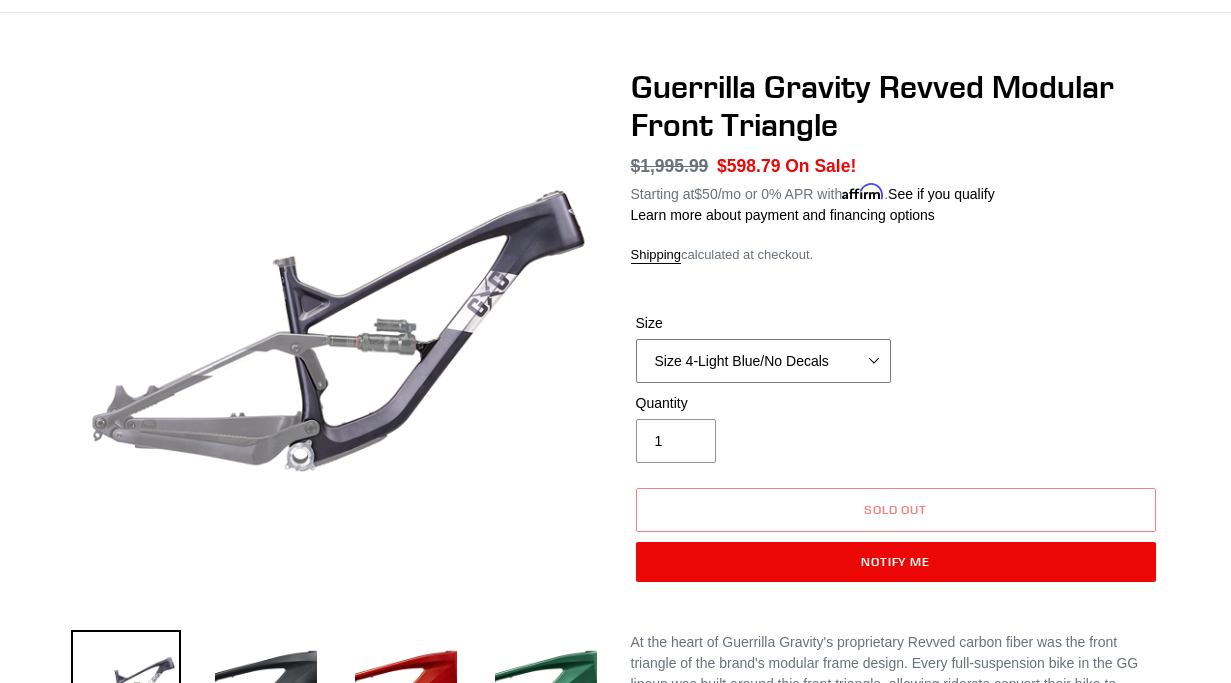 click on "Size 2-Gloss Black/No Decals
Size 2-Black/Red Decals
Size 2-Black/Silver Decals
Size 2-Black/Black Decals
Size 2-Red/No Decals
Size 2-Gray/No Decals
Size 2-LTD Blue/No Decals
Size 2-Flat Black/No Decals
Size 3-Black/No Decals
Size 3-Black/Gold Decals
Size 3-Red/No Decals
Size 3-Red/No Silver
Size 3-Green/No Decals
Size 3-Red/With Decals" at bounding box center (763, 361) 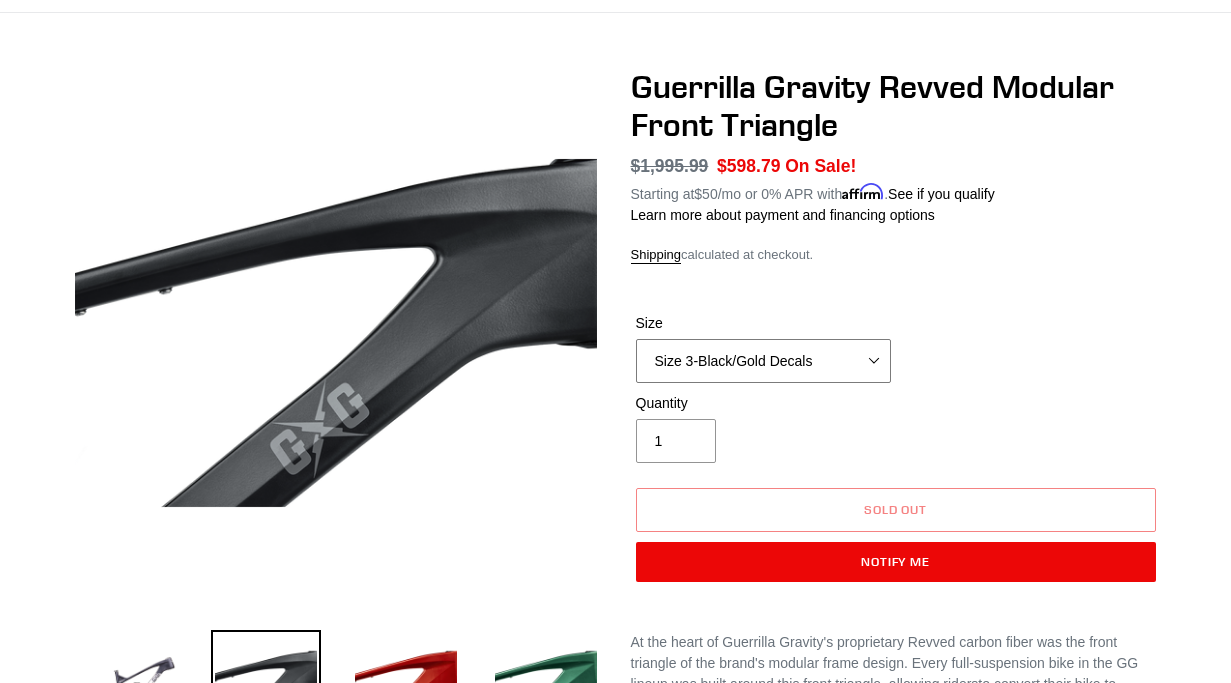 click on "Size 2-Gloss Black/No Decals
Size 2-Black/Red Decals
Size 2-Black/Silver Decals
Size 2-Black/Black Decals
Size 2-Red/No Decals
Size 2-Gray/No Decals
Size 2-LTD Blue/No Decals
Size 2-Flat Black/No Decals
Size 3-Black/No Decals
Size 3-Black/Gold Decals
Size 3-Red/No Decals
Size 3-Red/No Silver
Size 3-Green/No Decals
Size 3-Red/With Decals" at bounding box center (763, 361) 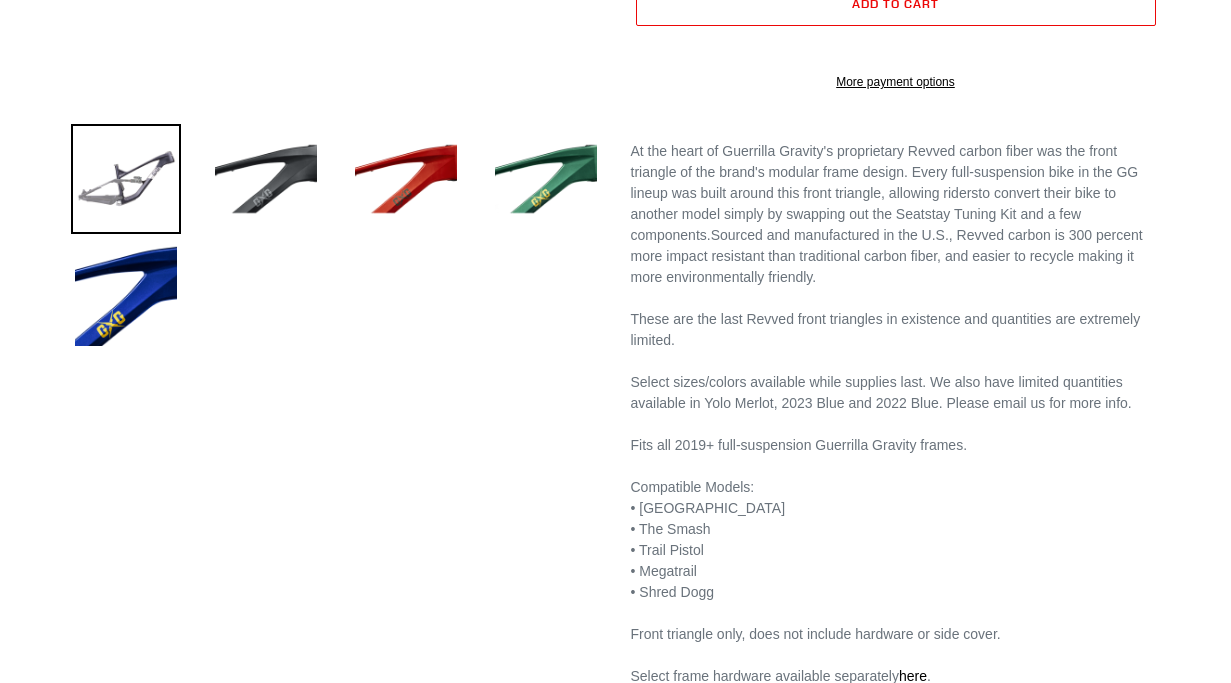 scroll, scrollTop: 639, scrollLeft: 0, axis: vertical 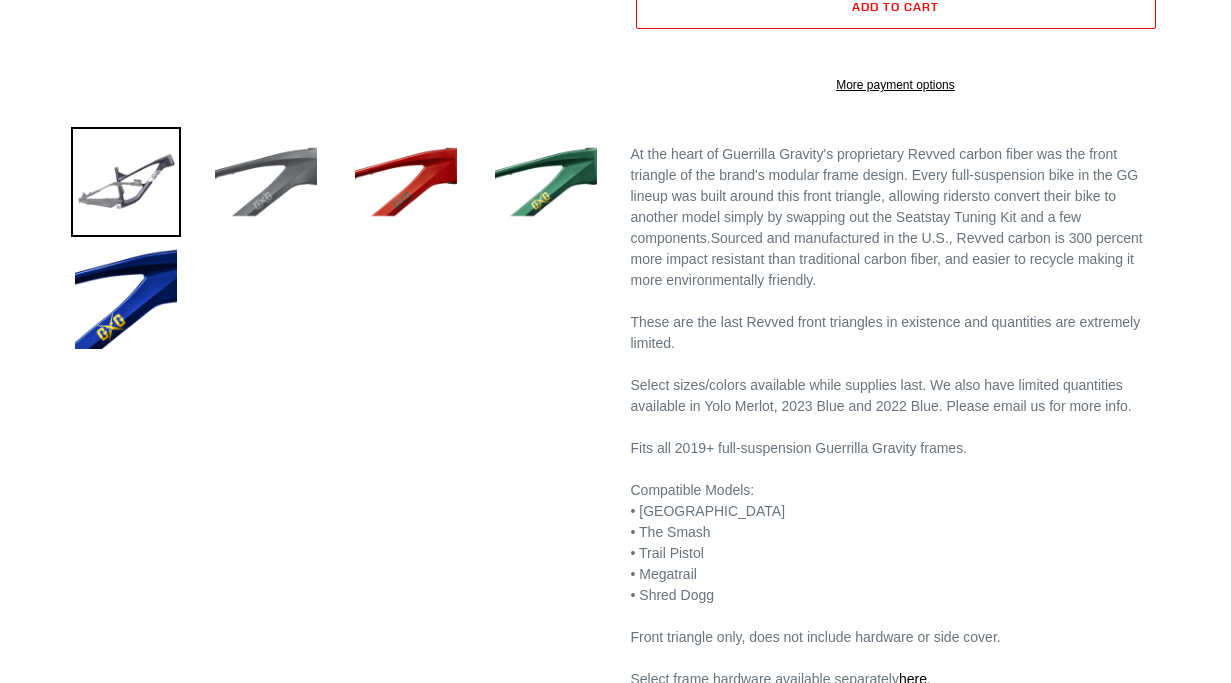 click at bounding box center [266, 182] 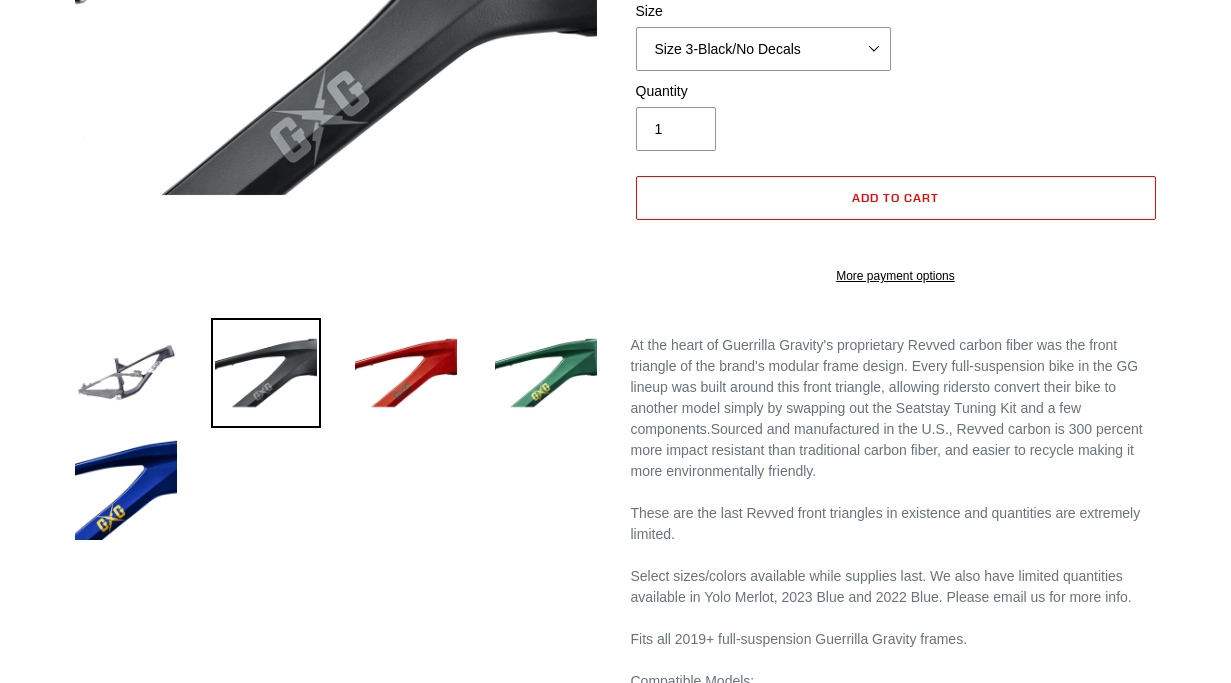 scroll, scrollTop: 377, scrollLeft: 0, axis: vertical 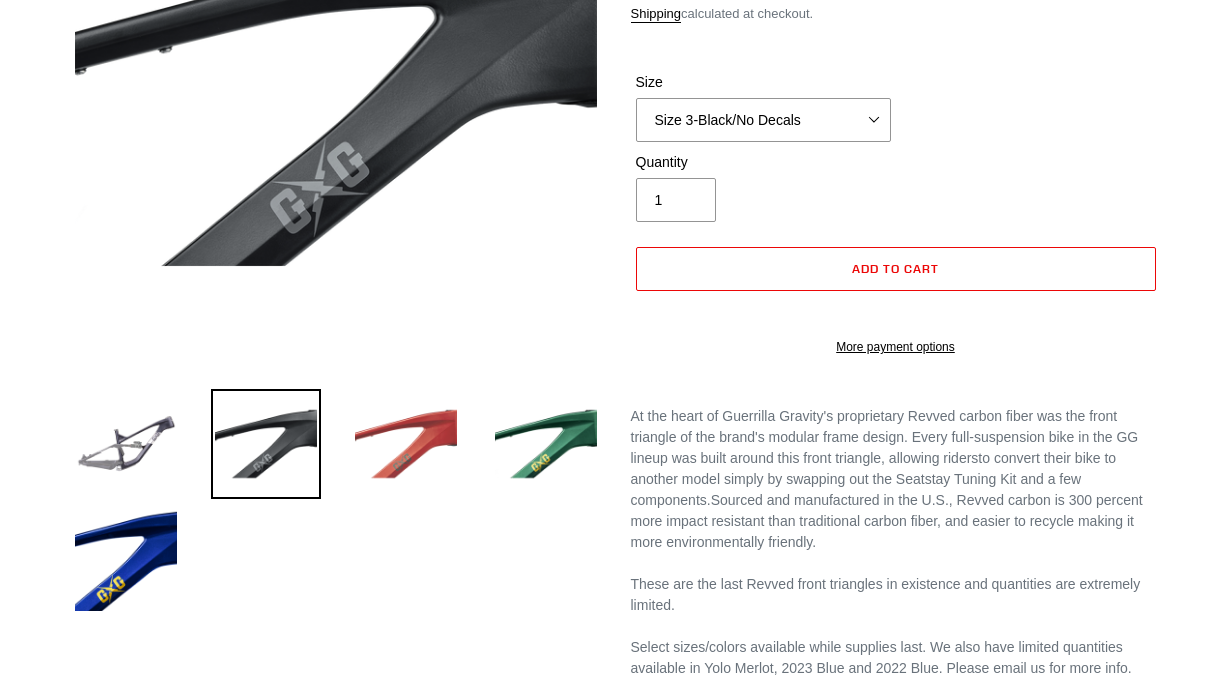 click at bounding box center [406, 444] 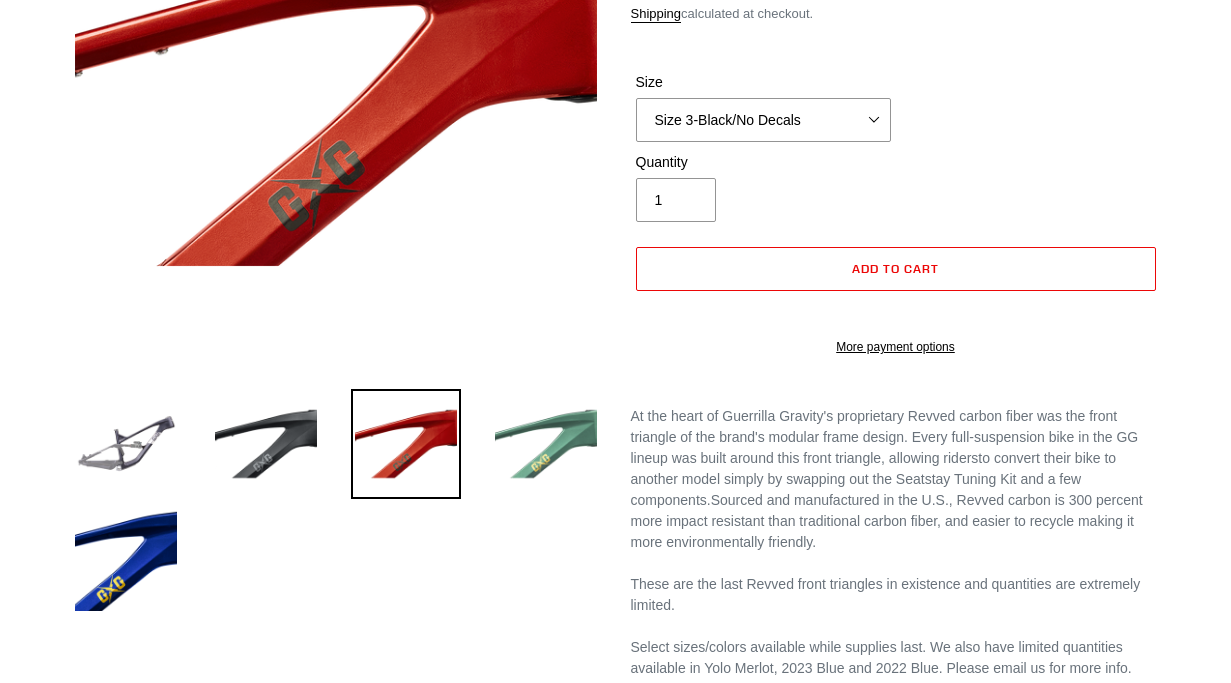 click at bounding box center (546, 444) 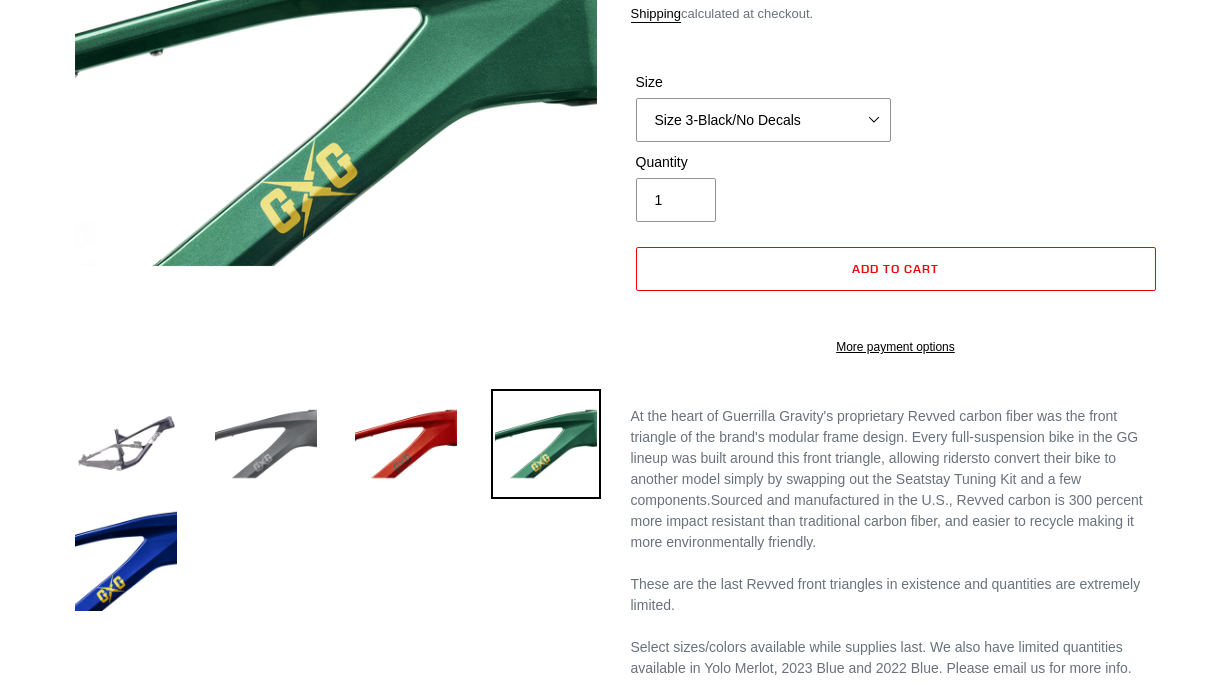 click at bounding box center [266, 444] 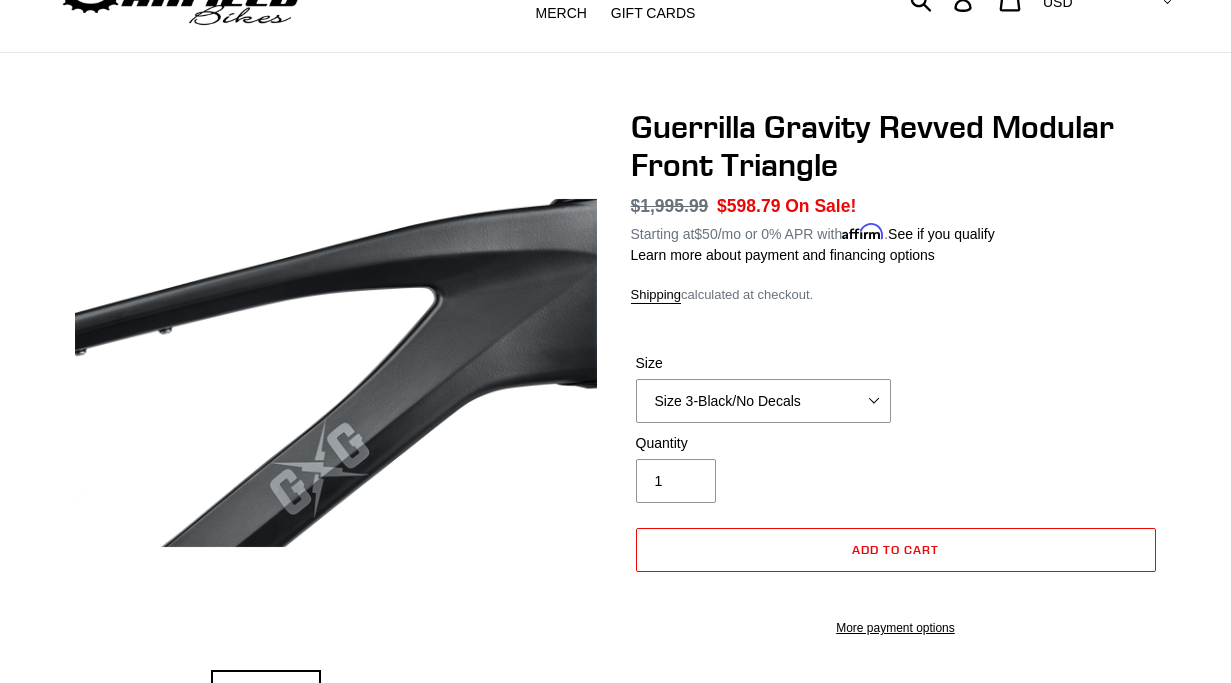 scroll, scrollTop: 0, scrollLeft: 0, axis: both 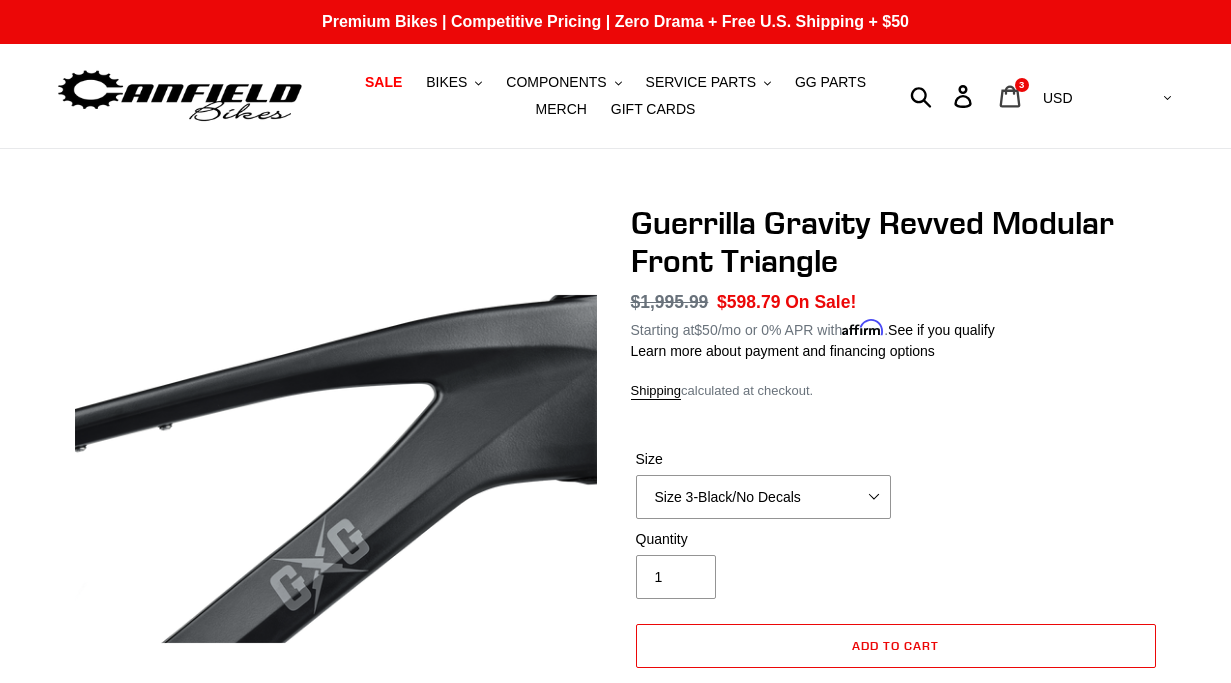 click 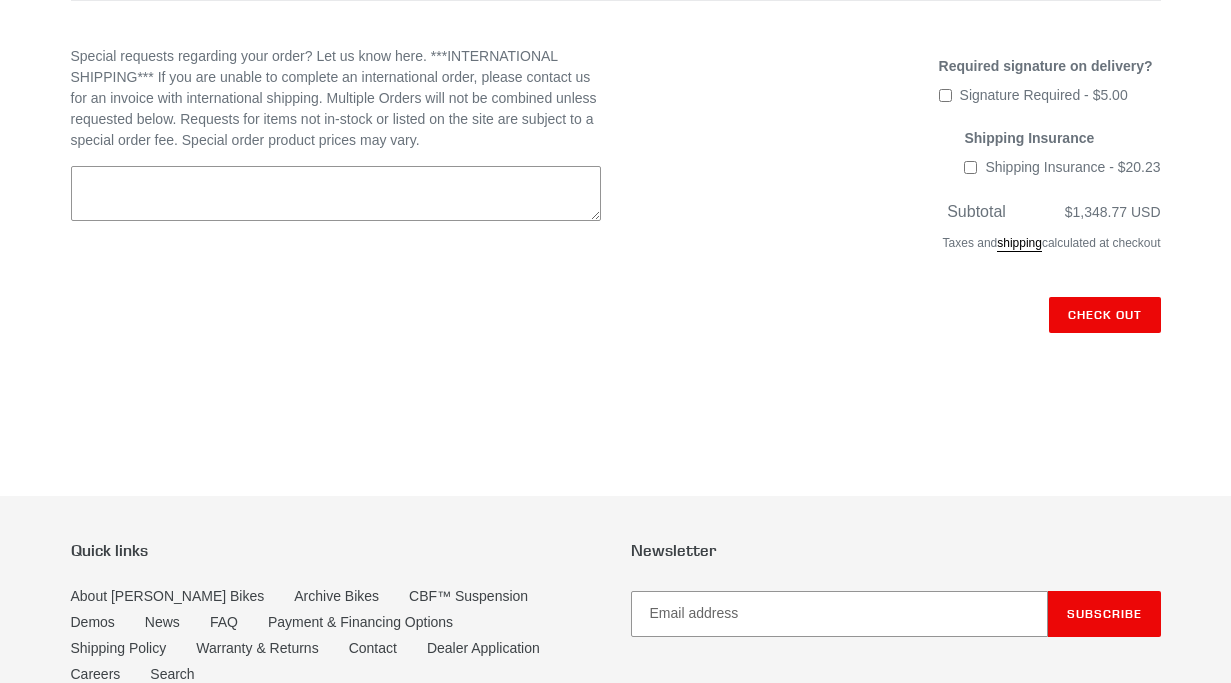 scroll, scrollTop: 811, scrollLeft: 0, axis: vertical 